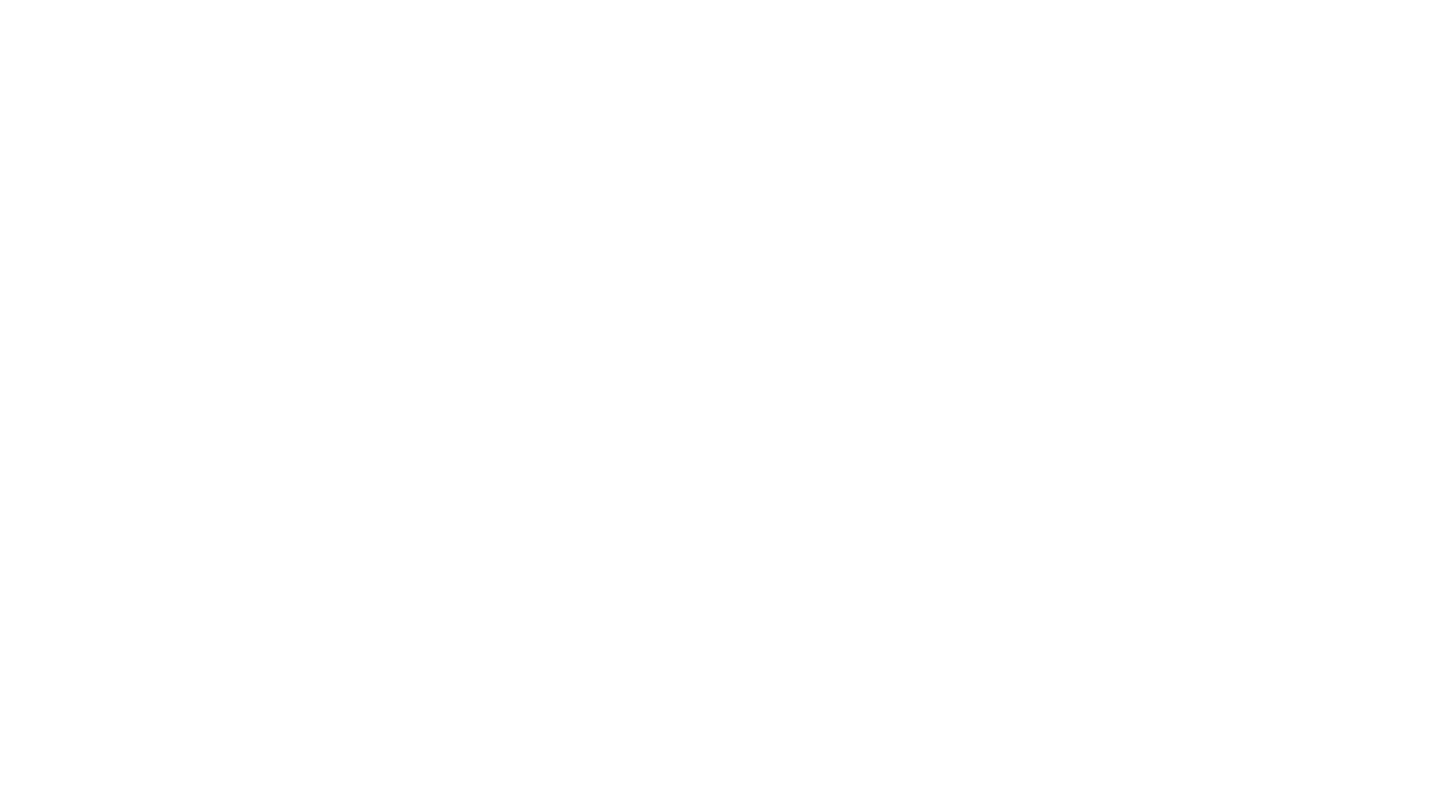 scroll, scrollTop: 0, scrollLeft: 0, axis: both 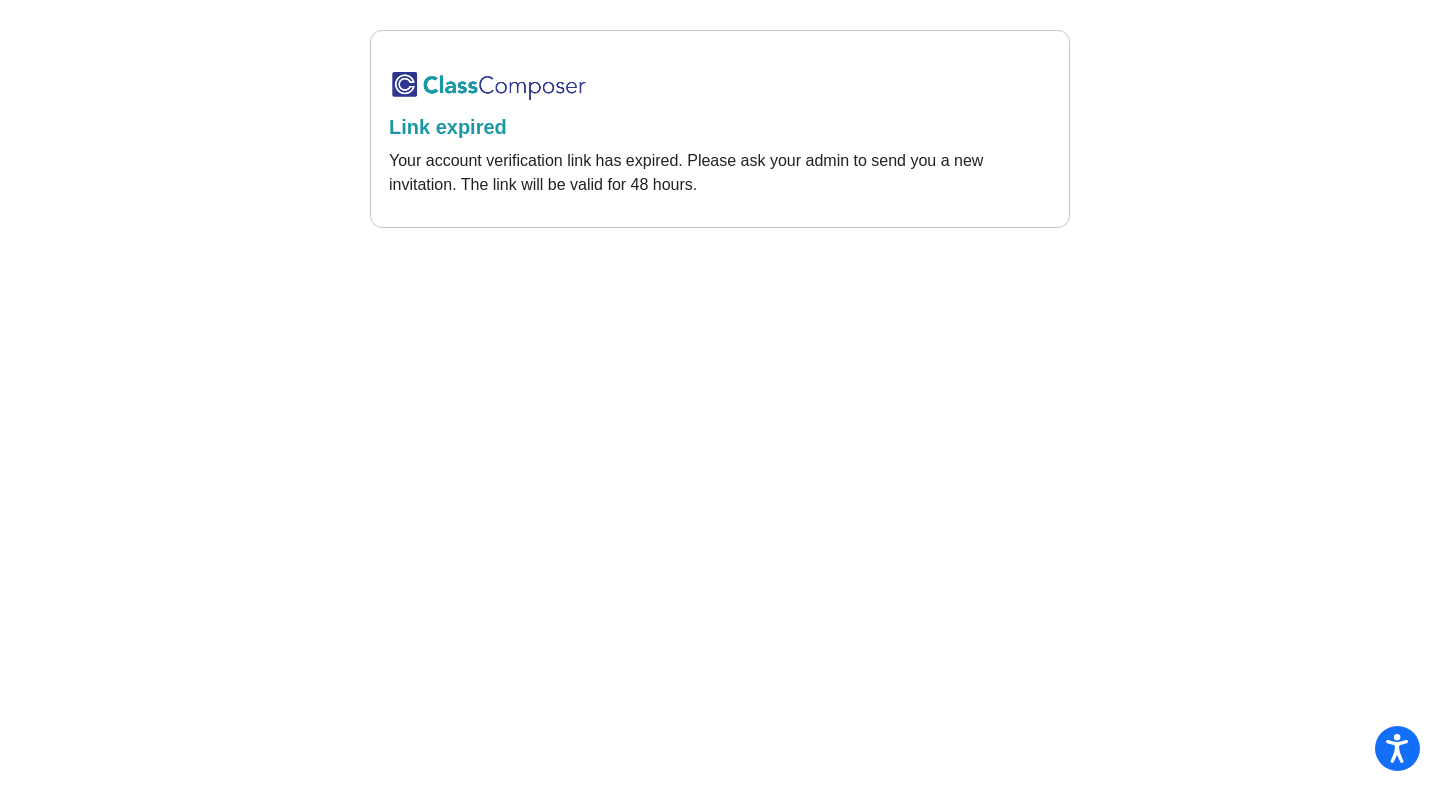 click at bounding box center (489, 85) 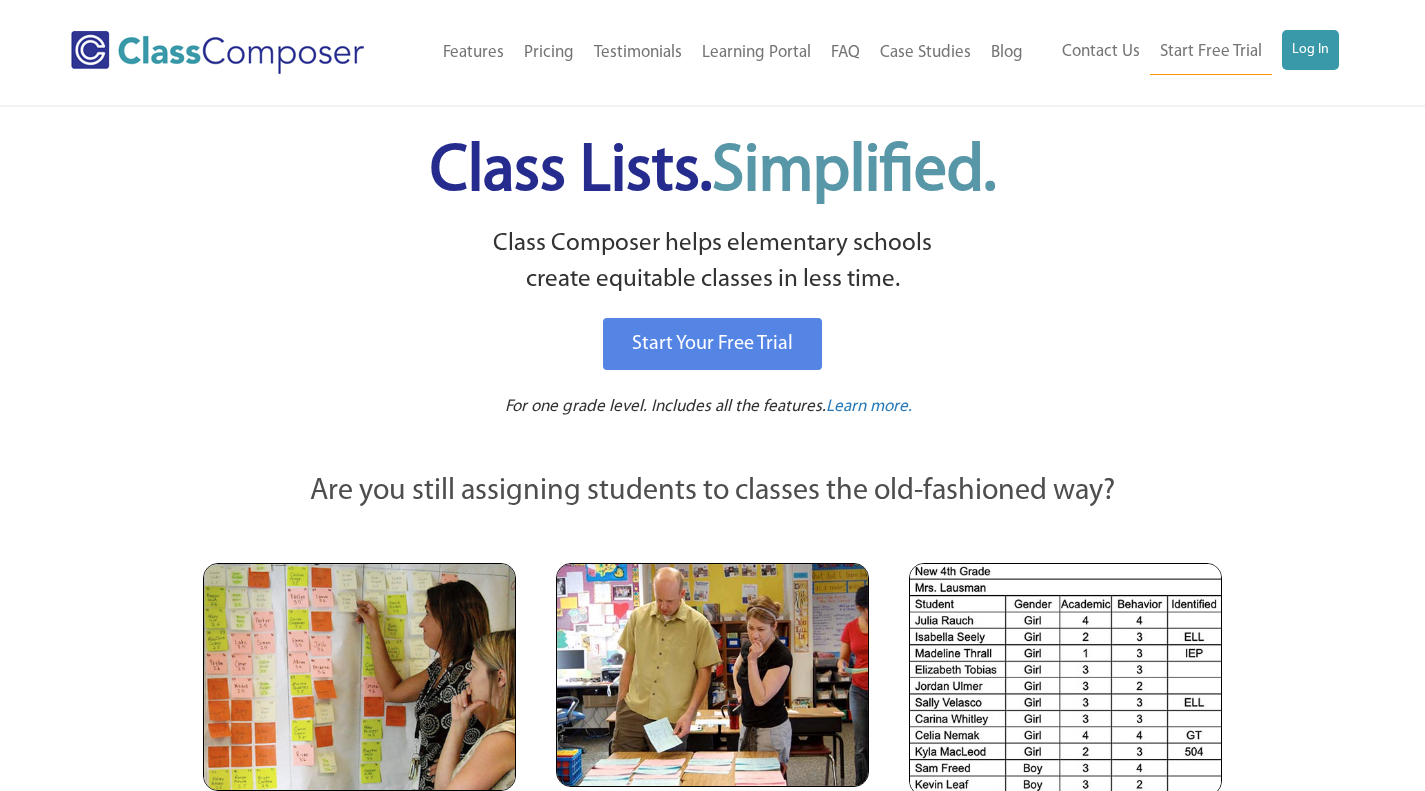 scroll, scrollTop: 0, scrollLeft: 0, axis: both 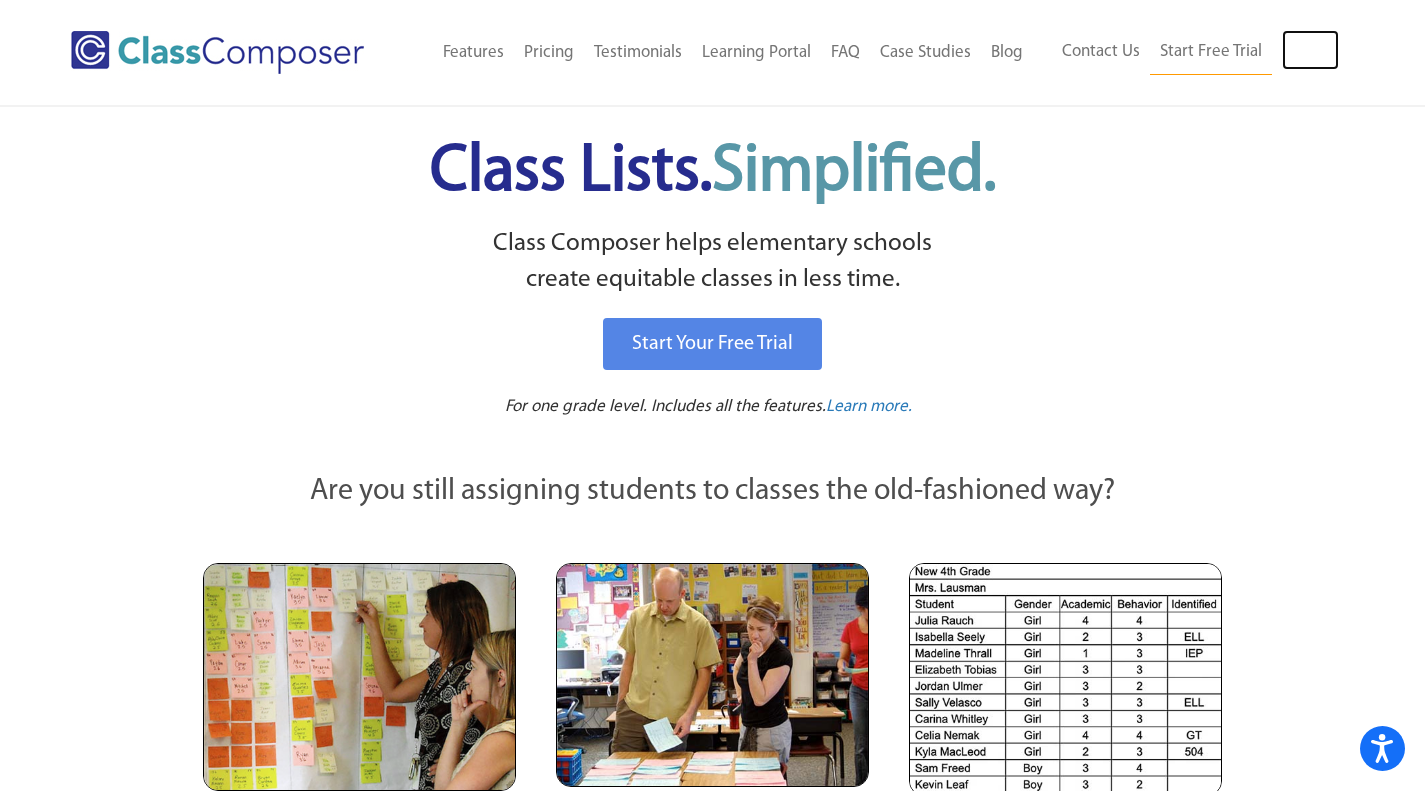 click on "Log In" at bounding box center [1310, 50] 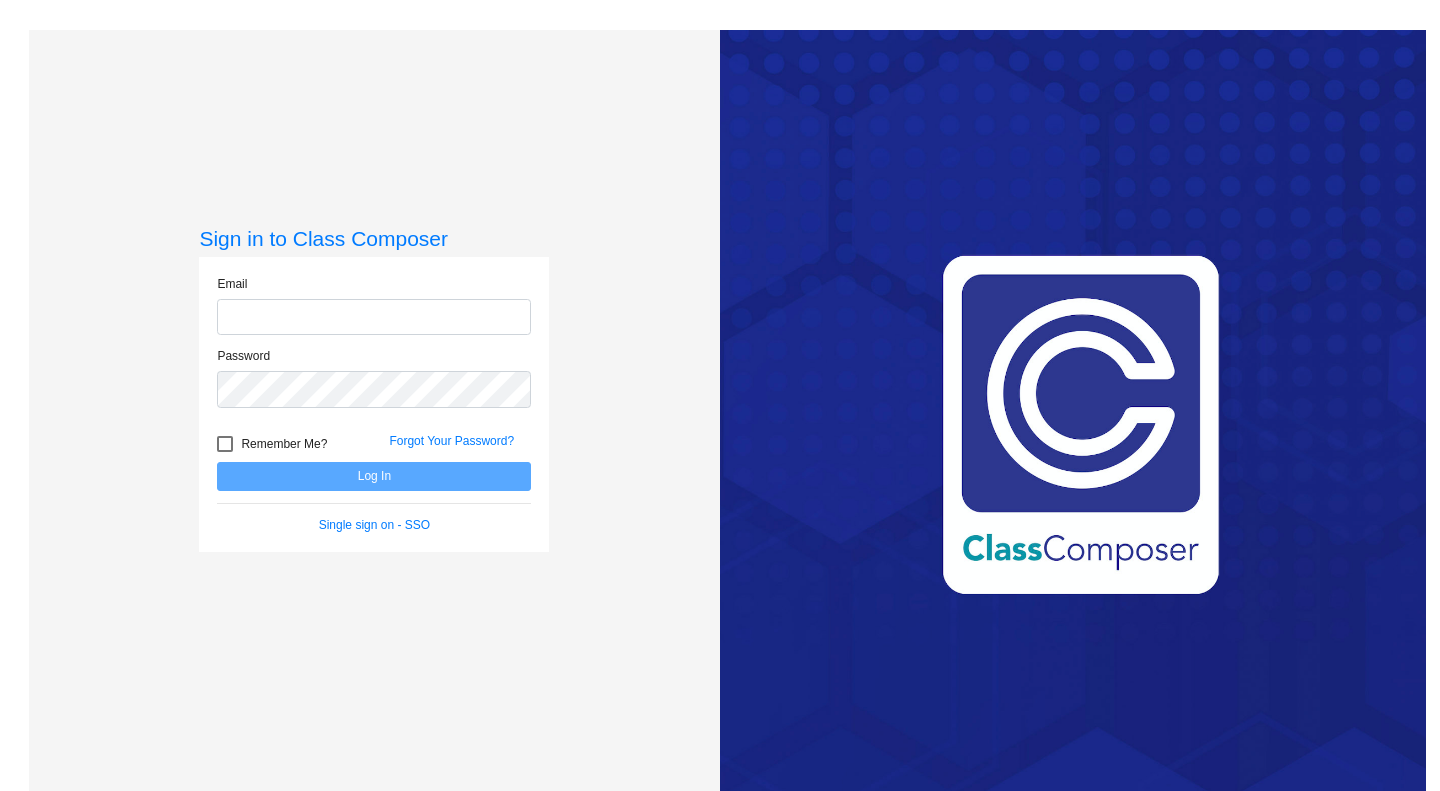 scroll, scrollTop: 0, scrollLeft: 0, axis: both 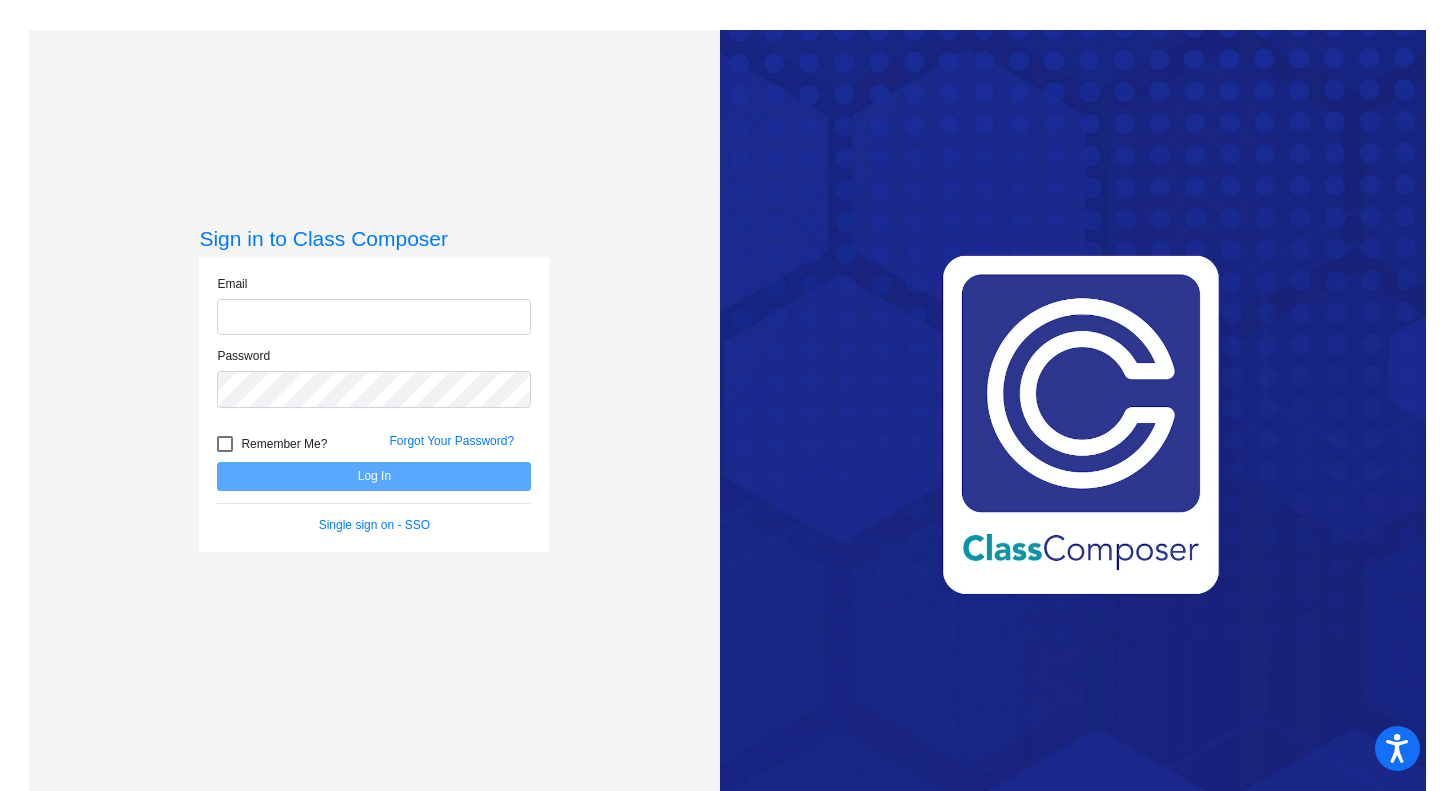 type on "[EMAIL]" 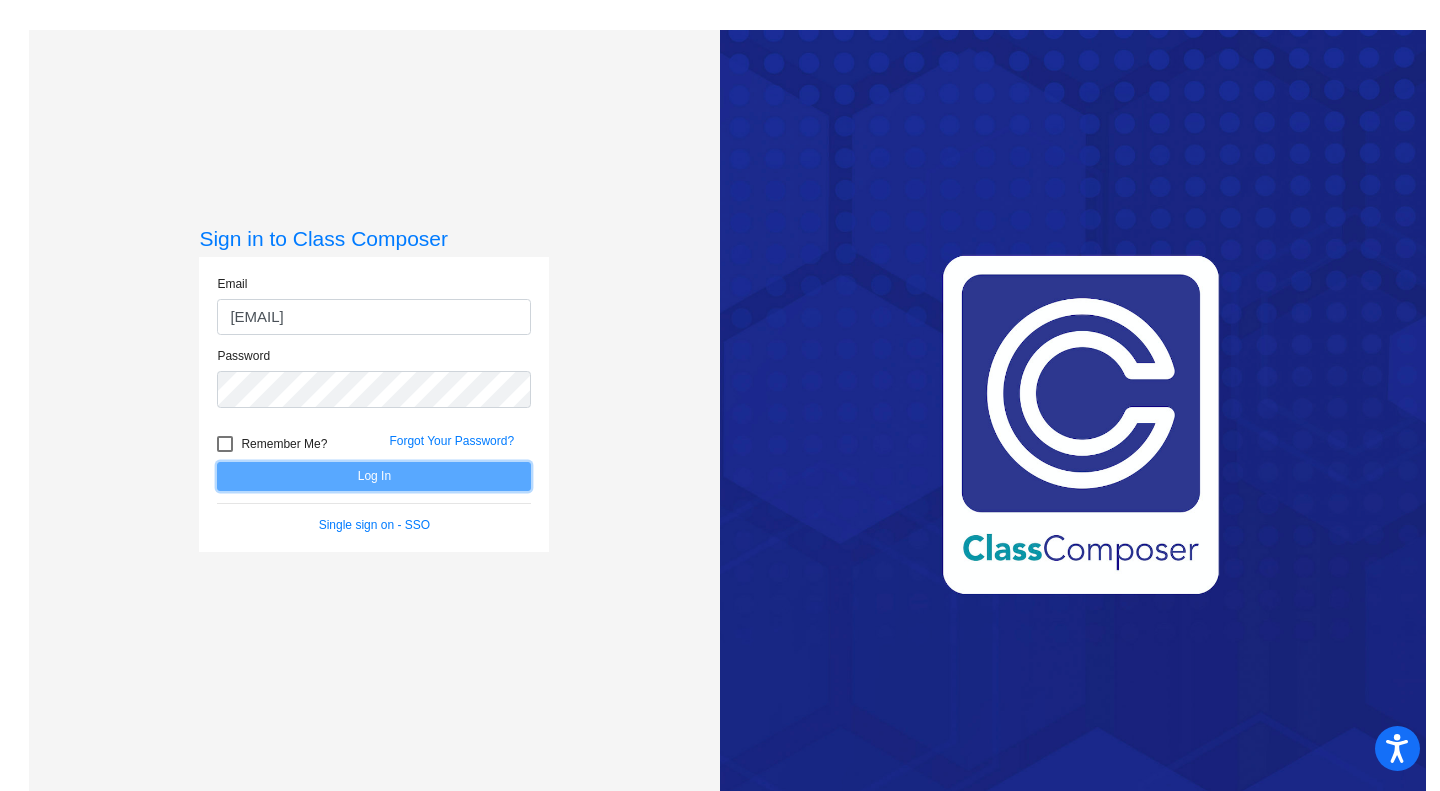 click on "Log In" 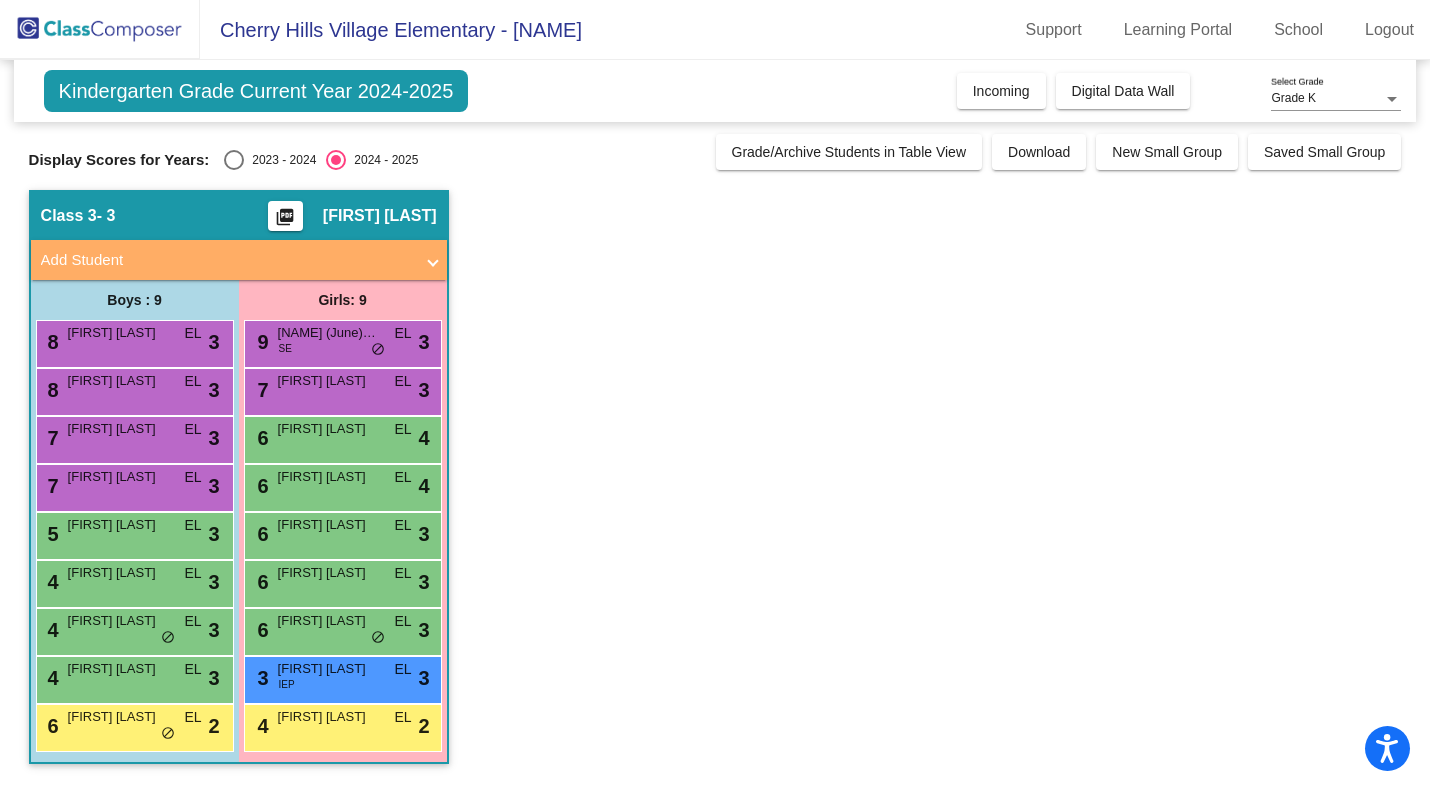 scroll, scrollTop: 0, scrollLeft: 0, axis: both 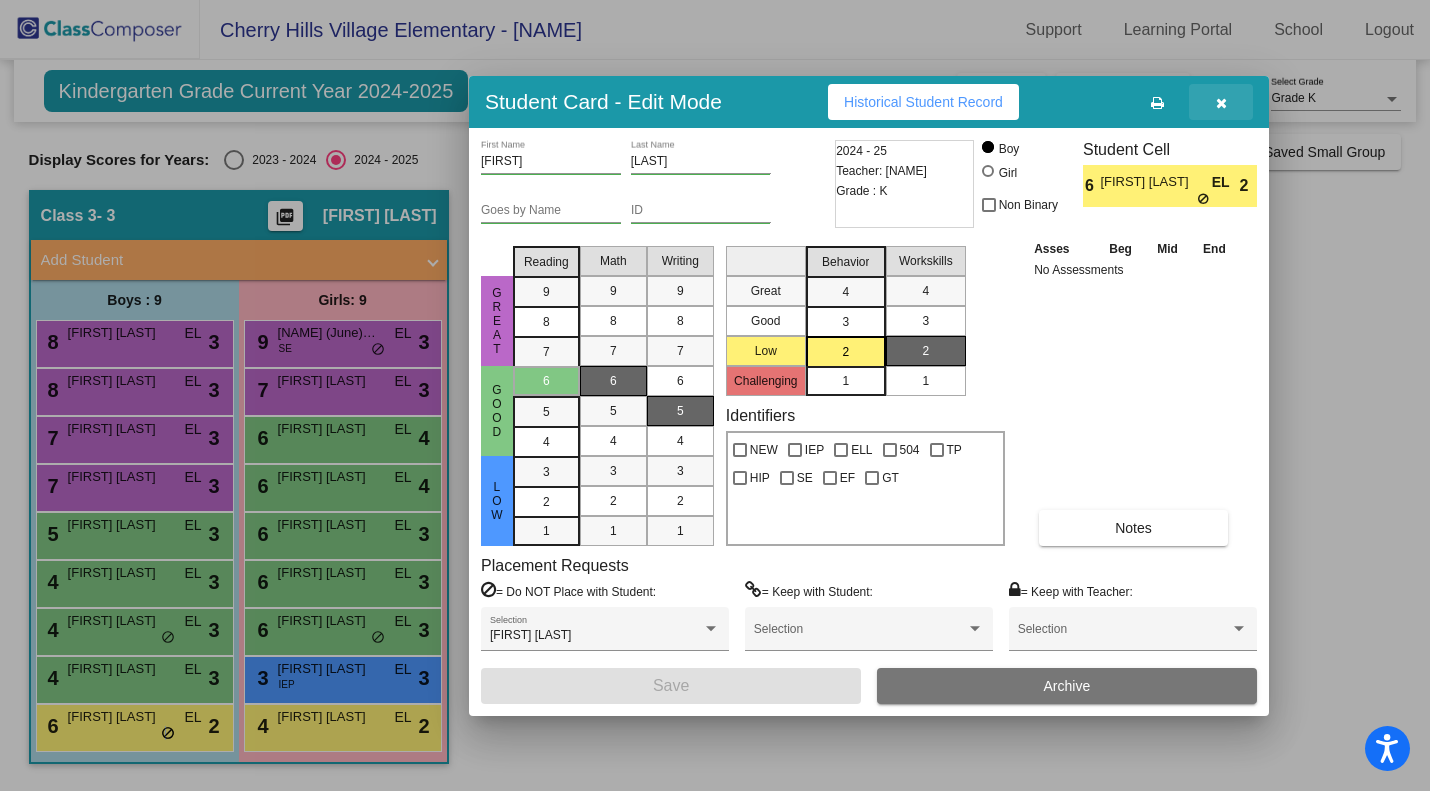 click at bounding box center [1221, 103] 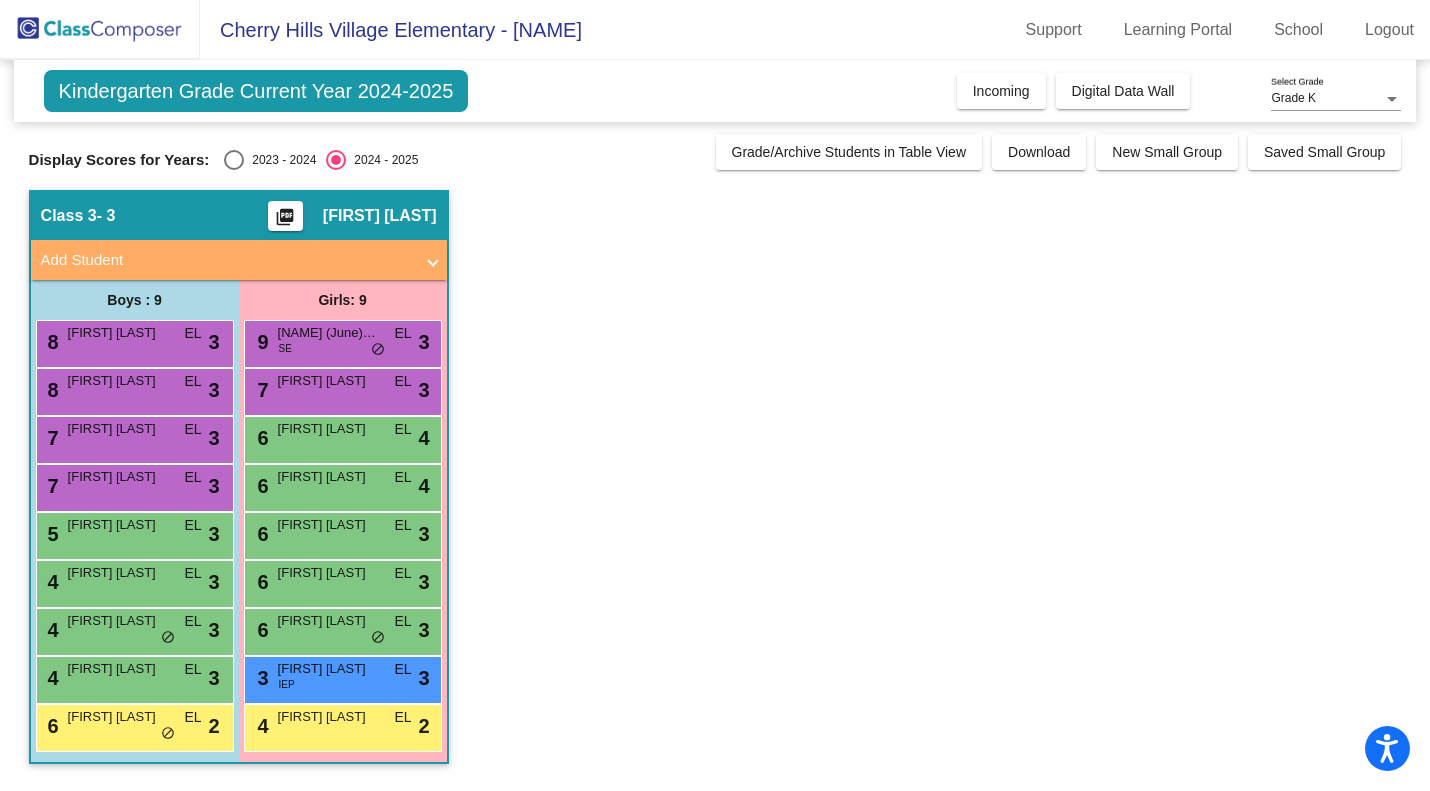 click on "Class 3   - 3  picture_as_pdf Elyse Larkin  Add Student  First Name Last Name Student Id  (Recommended)   Boy   Girl   Non Binary Add Close  Boys : 9  8 Ezekiel Kabeya EL lock do_not_disturb_alt 3 8 Roy Kopp III EL lock do_not_disturb_alt 3 7 Marcus Bruce EL lock do_not_disturb_alt 3 7 Mack Romanchuk EL lock do_not_disturb_alt 3 5 Cash Davey EL lock do_not_disturb_alt 3 4 Jackson Connolly EL lock do_not_disturb_alt 3 4 Hudson O'Crowley EL lock do_not_disturb_alt 3 4 Axl Quincey EL lock do_not_disturb_alt 3 6 Ryker Behr EL lock do_not_disturb_alt 2 Girls: 9 9 Willa (June) Walker SE EL lock do_not_disturb_alt 3 7 Quincy Ely EL lock do_not_disturb_alt 3 6 Kinslei Smeltzer EL lock do_not_disturb_alt 4 6 Everly White EL lock do_not_disturb_alt 4 6 Cameron Conn EL lock do_not_disturb_alt 3 6 Grier Goldberg EL lock do_not_disturb_alt 3 6 Estelle Koelbel EL lock do_not_disturb_alt 3 3 Loni Jones IEP EL lock do_not_disturb_alt 3 4 Iris Greenberg EL lock do_not_disturb_alt 2" 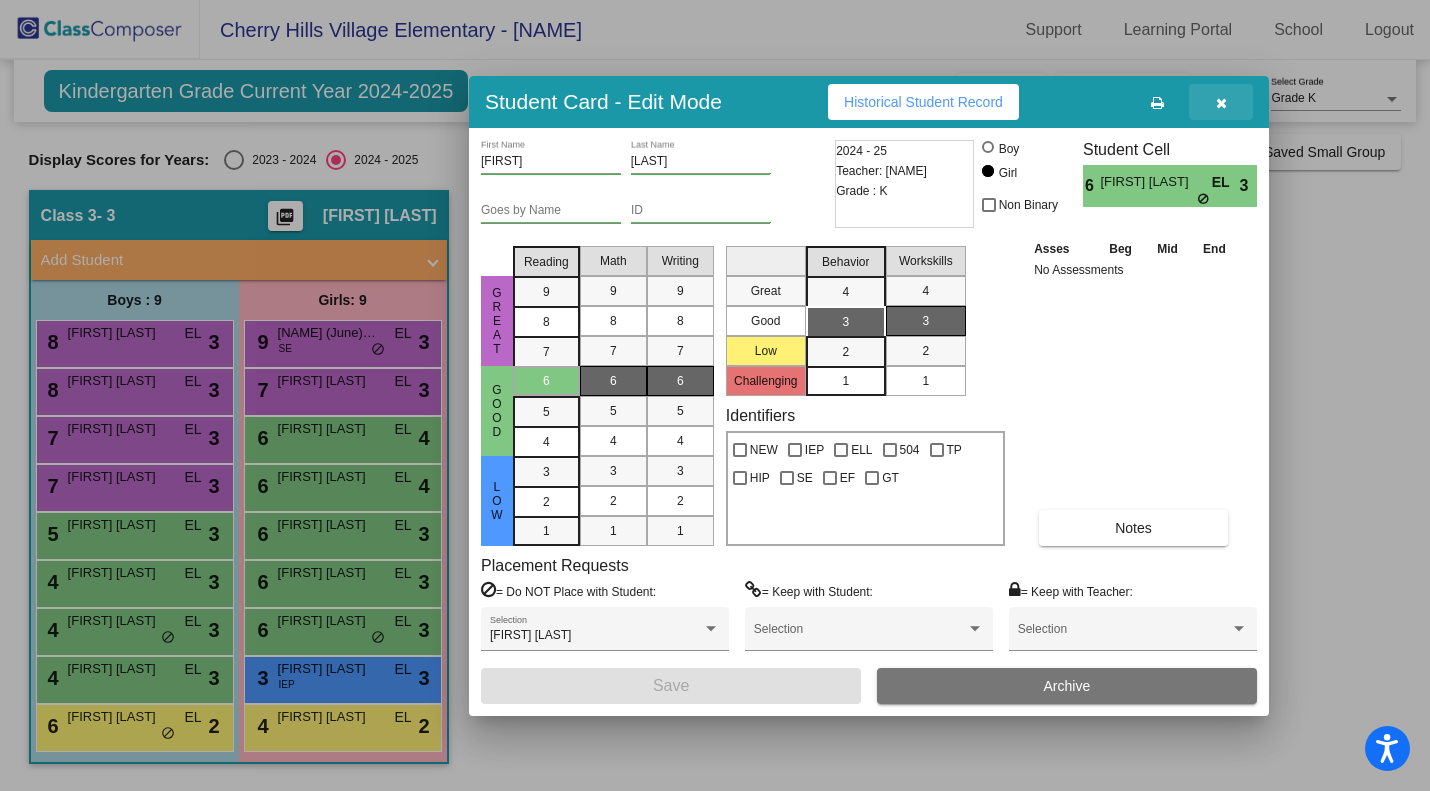 click at bounding box center [1221, 103] 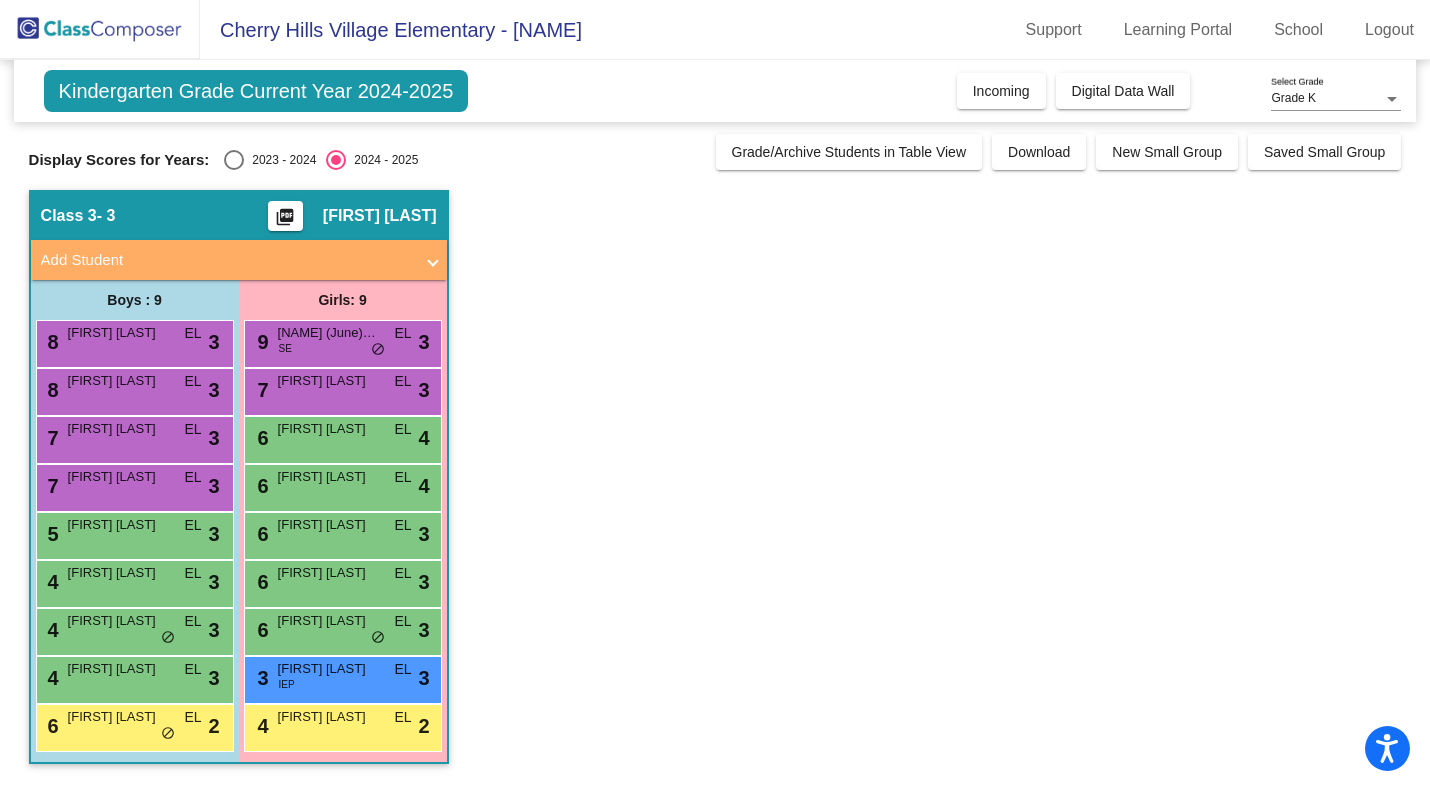click on "Class 3   - 3  picture_as_pdf Elyse Larkin  Add Student  First Name Last Name Student Id  (Recommended)   Boy   Girl   Non Binary Add Close  Boys : 9  8 Ezekiel Kabeya EL lock do_not_disturb_alt 3 8 Roy Kopp III EL lock do_not_disturb_alt 3 7 Marcus Bruce EL lock do_not_disturb_alt 3 7 Mack Romanchuk EL lock do_not_disturb_alt 3 5 Cash Davey EL lock do_not_disturb_alt 3 4 Jackson Connolly EL lock do_not_disturb_alt 3 4 Hudson O'Crowley EL lock do_not_disturb_alt 3 4 Axl Quincey EL lock do_not_disturb_alt 3 6 Ryker Behr EL lock do_not_disturb_alt 2 Girls: 9 9 Willa (June) Walker SE EL lock do_not_disturb_alt 3 7 Quincy Ely EL lock do_not_disturb_alt 3 6 Kinslei Smeltzer EL lock do_not_disturb_alt 4 6 Everly White EL lock do_not_disturb_alt 4 6 Cameron Conn EL lock do_not_disturb_alt 3 6 Grier Goldberg EL lock do_not_disturb_alt 3 6 Estelle Koelbel EL lock do_not_disturb_alt 3 3 Loni Jones IEP EL lock do_not_disturb_alt 3 4 Iris Greenberg EL lock do_not_disturb_alt 2" 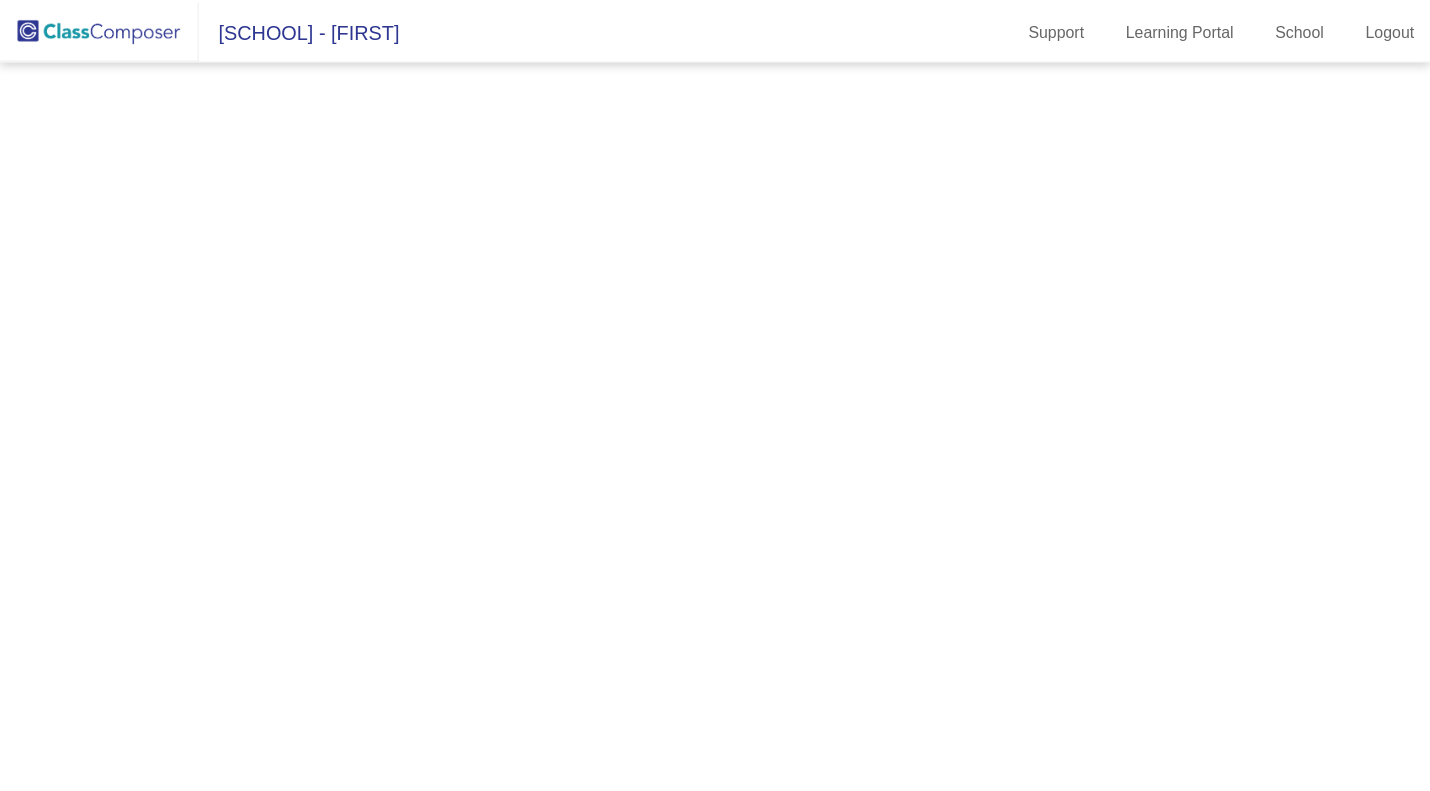 scroll, scrollTop: 0, scrollLeft: 0, axis: both 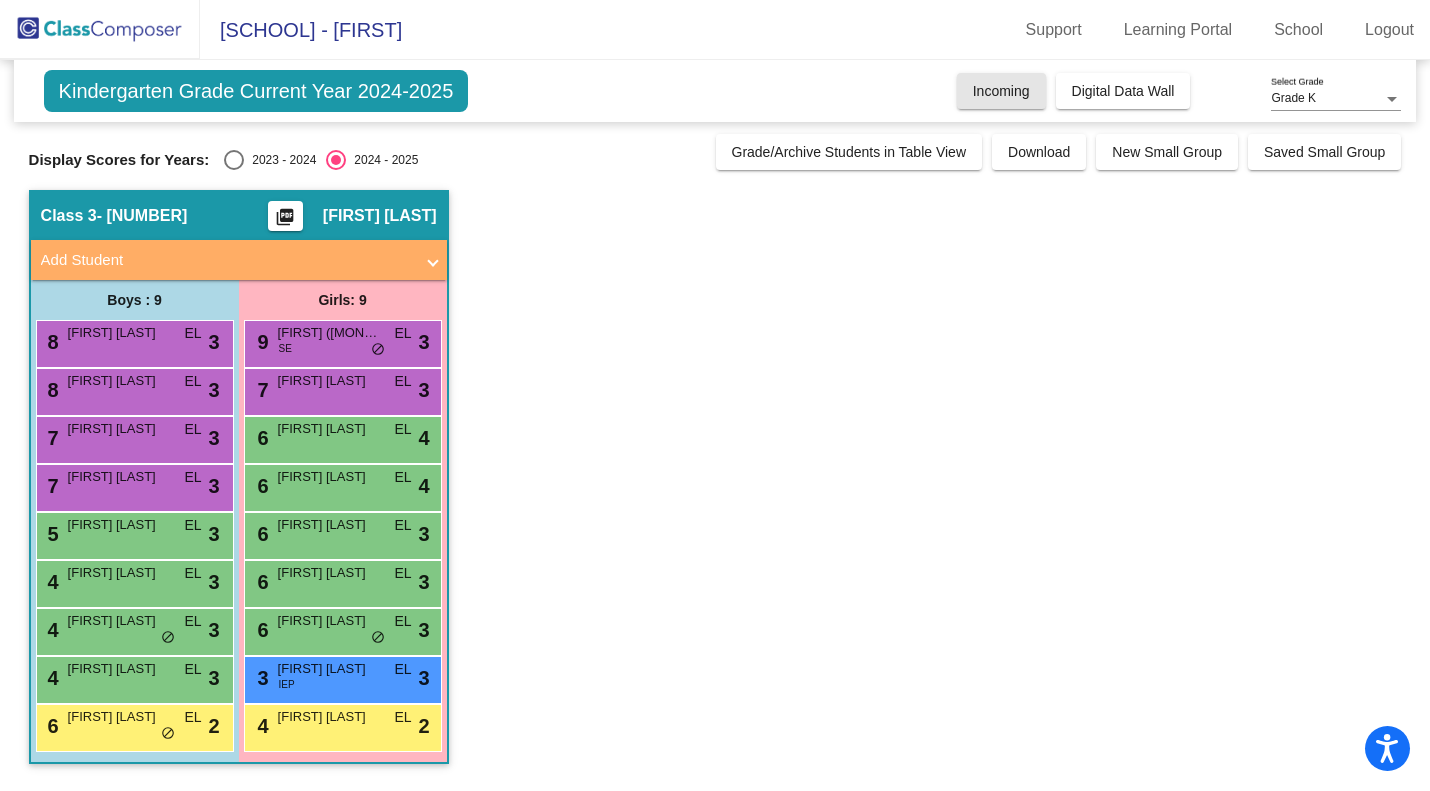click on "Incoming" 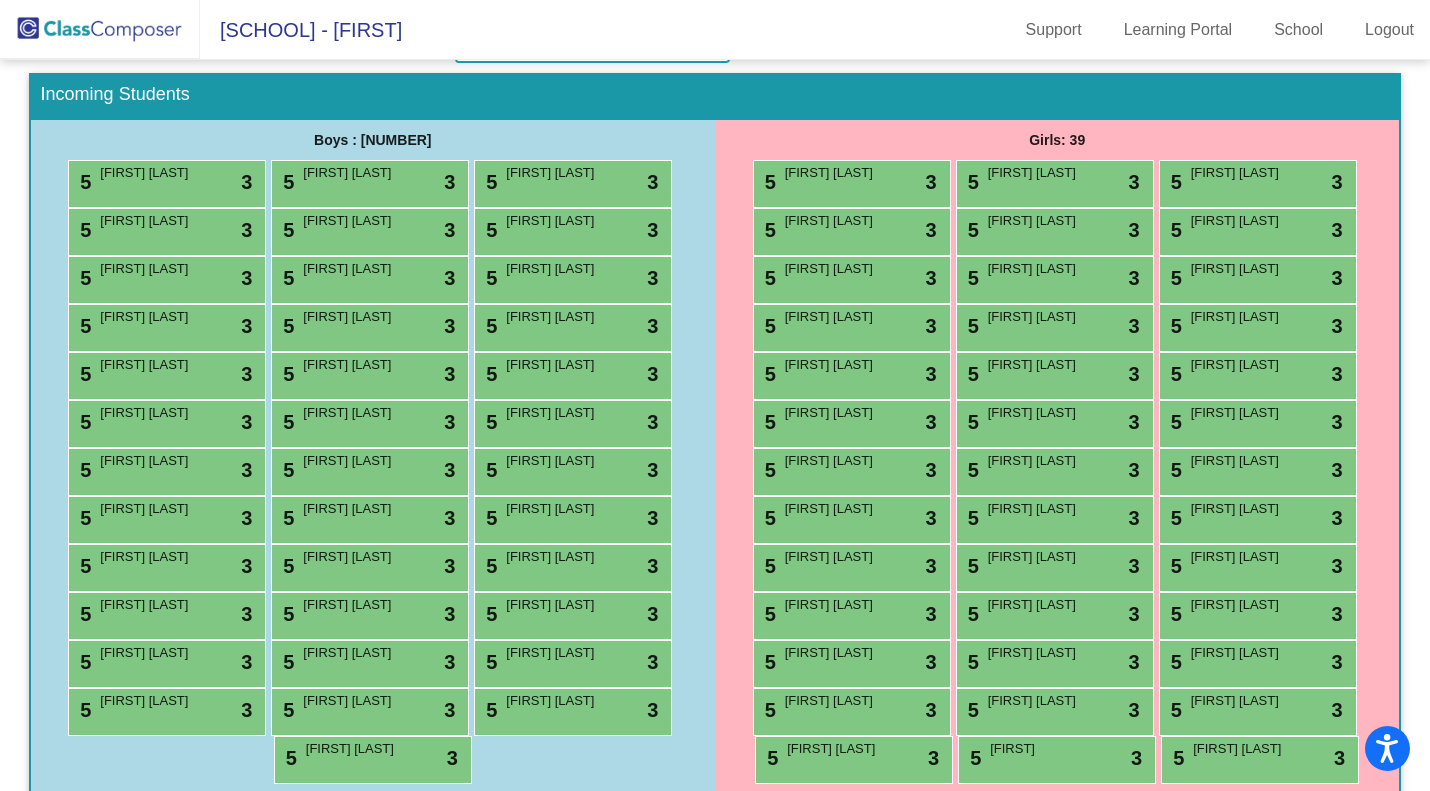 scroll, scrollTop: 294, scrollLeft: 0, axis: vertical 